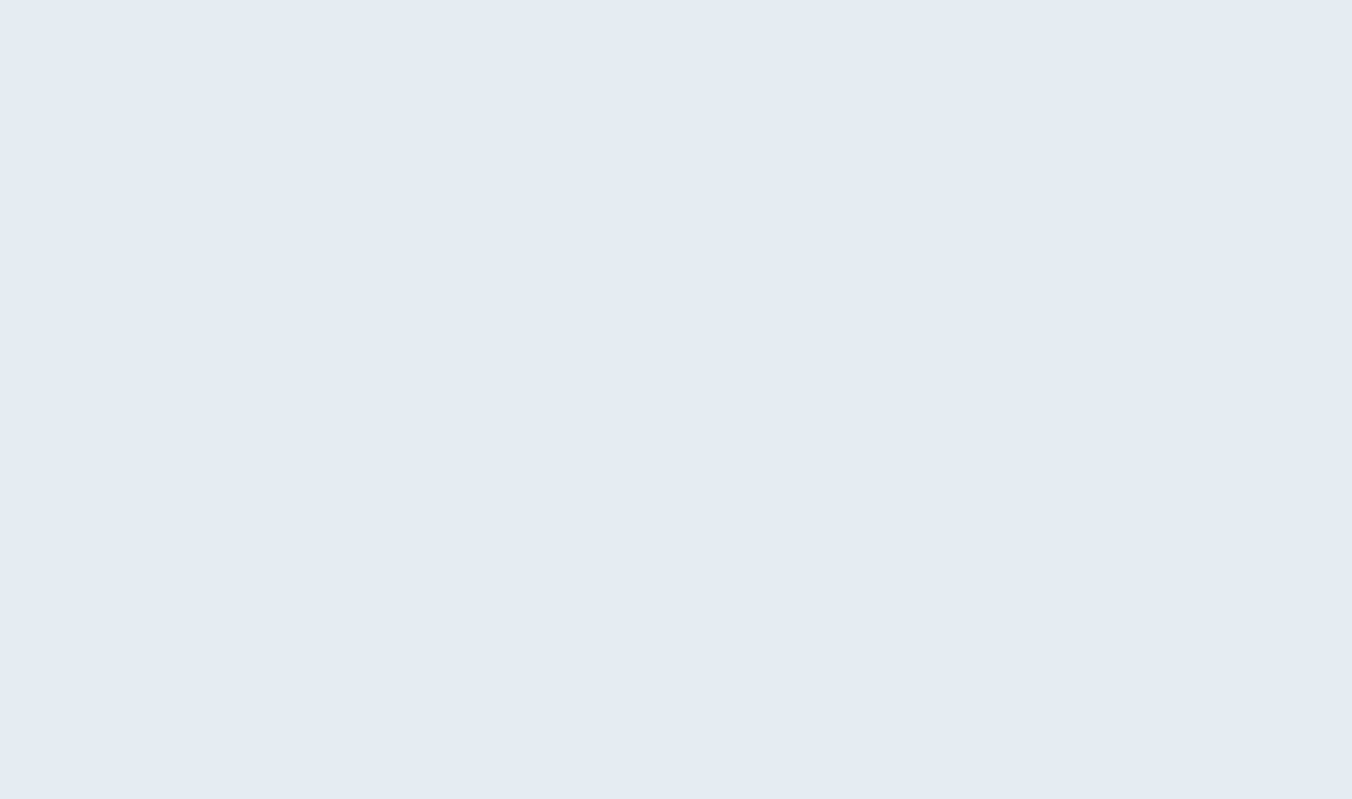 scroll, scrollTop: 0, scrollLeft: 0, axis: both 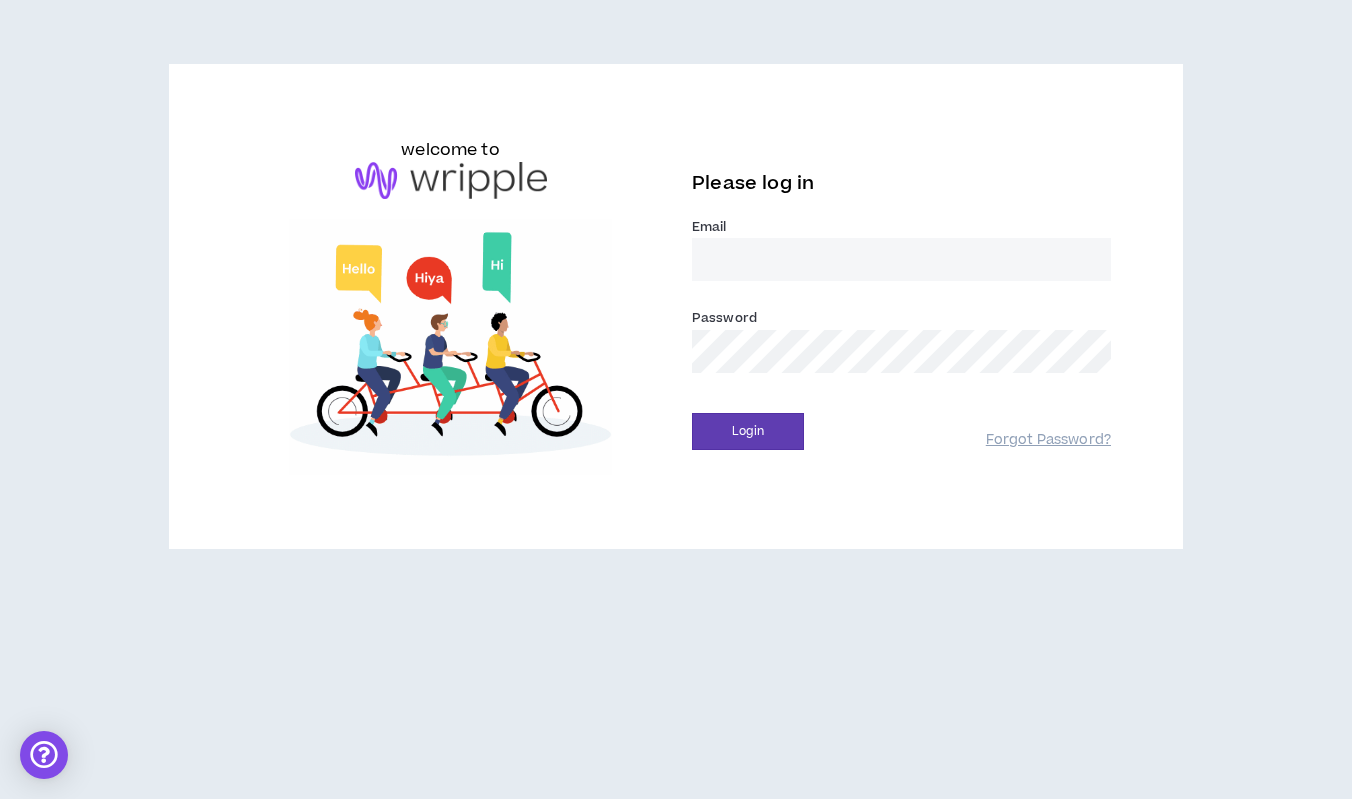 click on "Email  *" at bounding box center [901, 259] 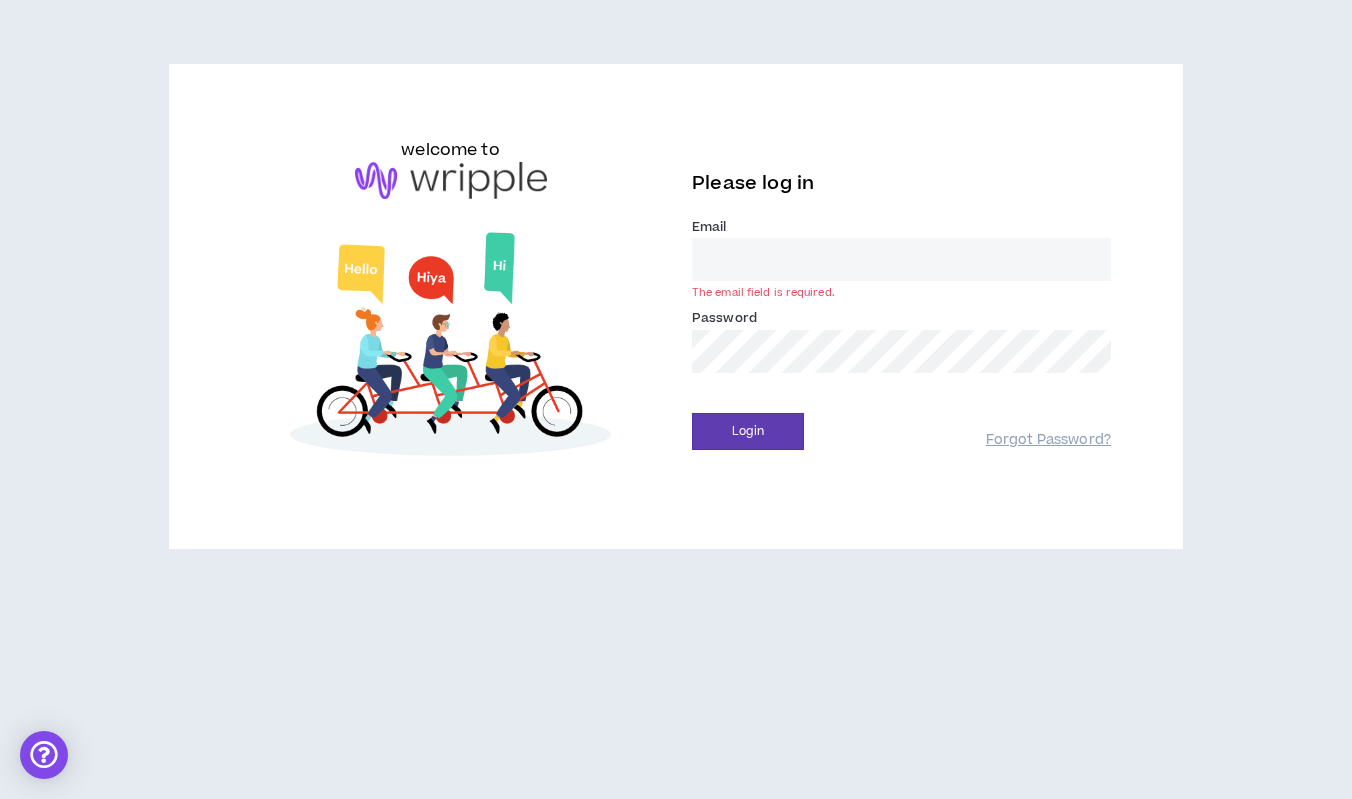 click on "Email  *" at bounding box center (901, 259) 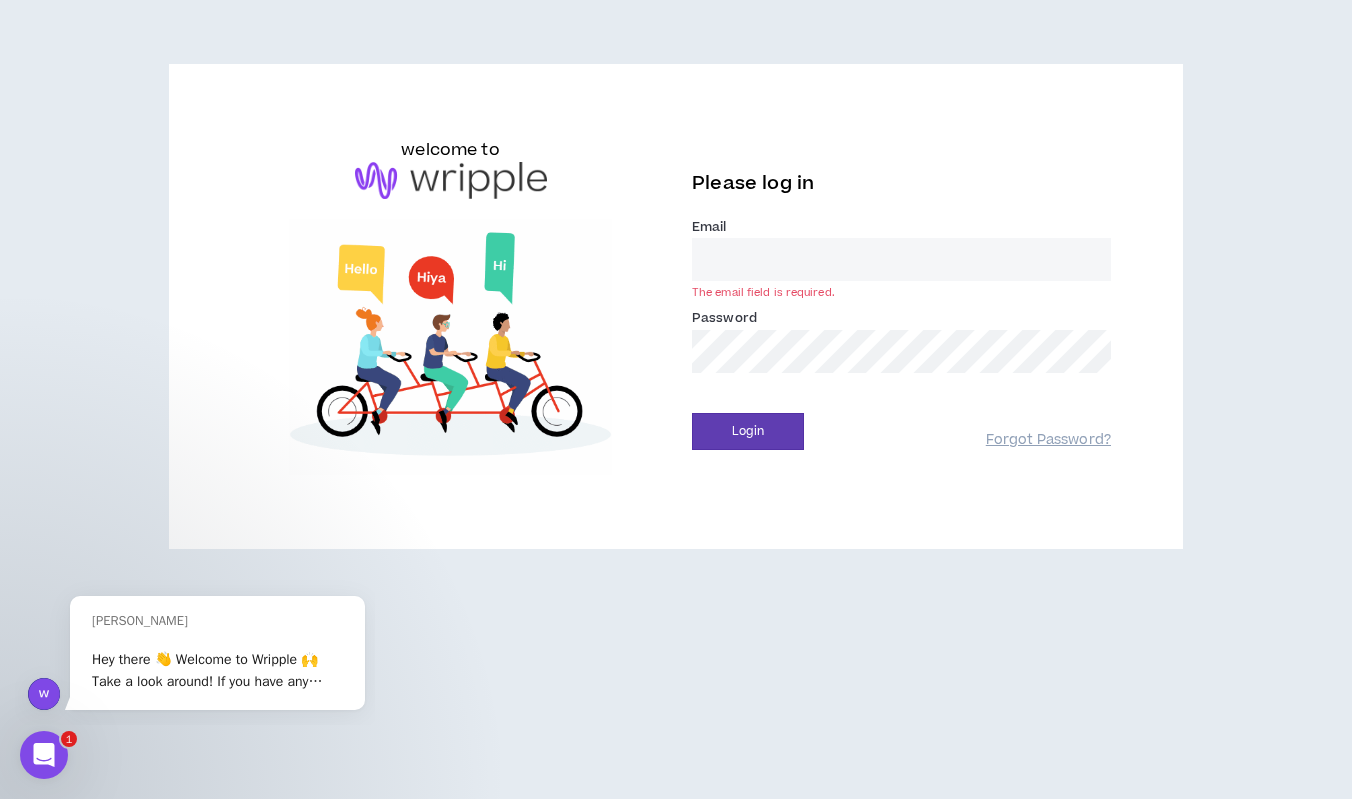 scroll, scrollTop: 0, scrollLeft: 0, axis: both 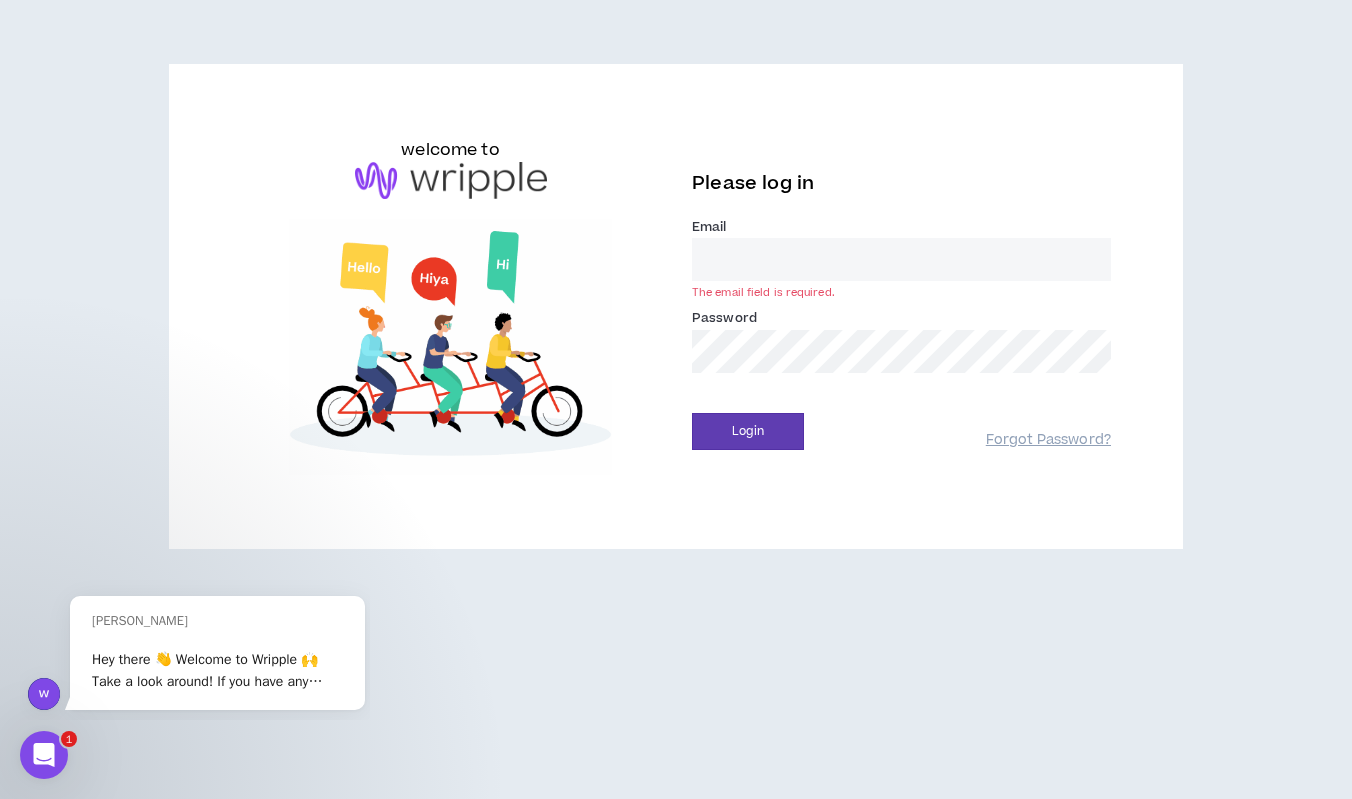 type on "[PERSON_NAME][EMAIL_ADDRESS][DOMAIN_NAME]" 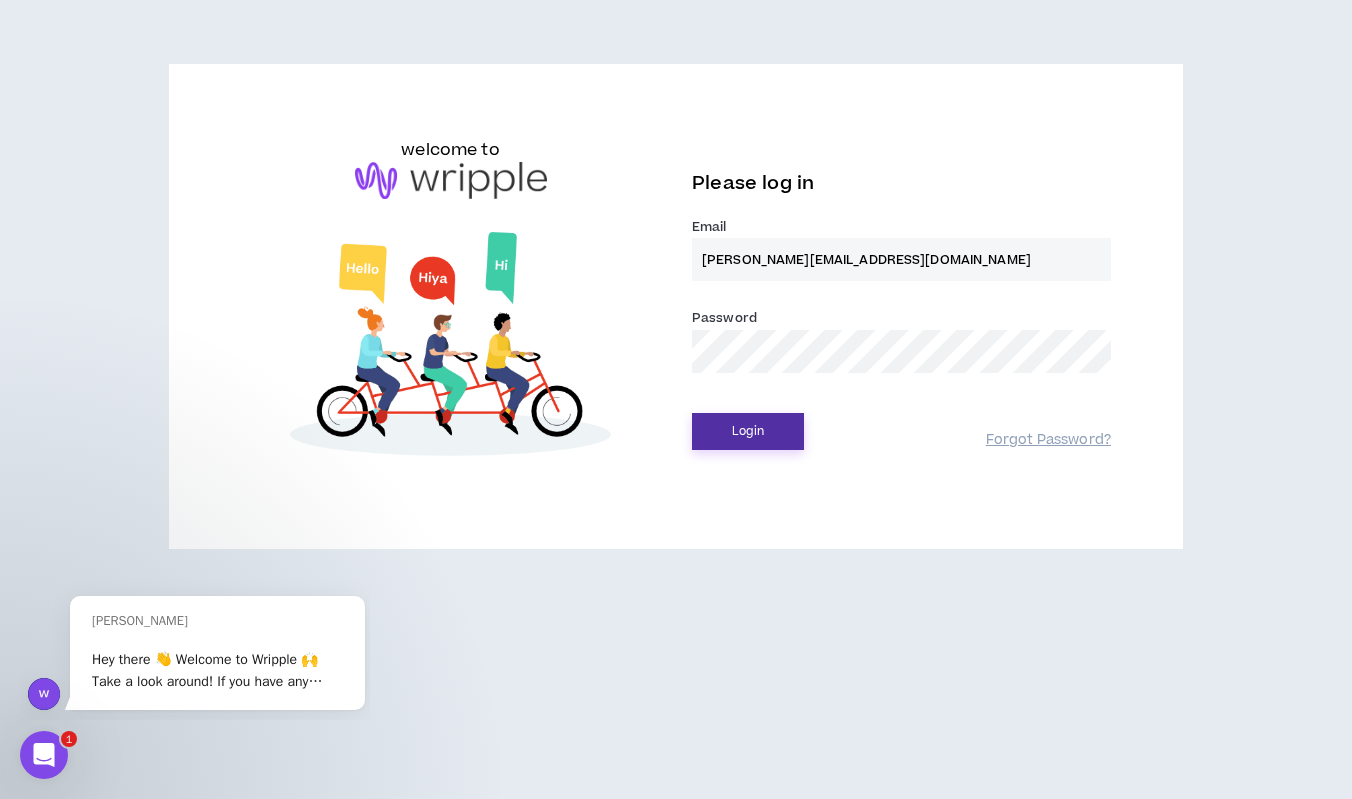 click on "Login" at bounding box center (748, 431) 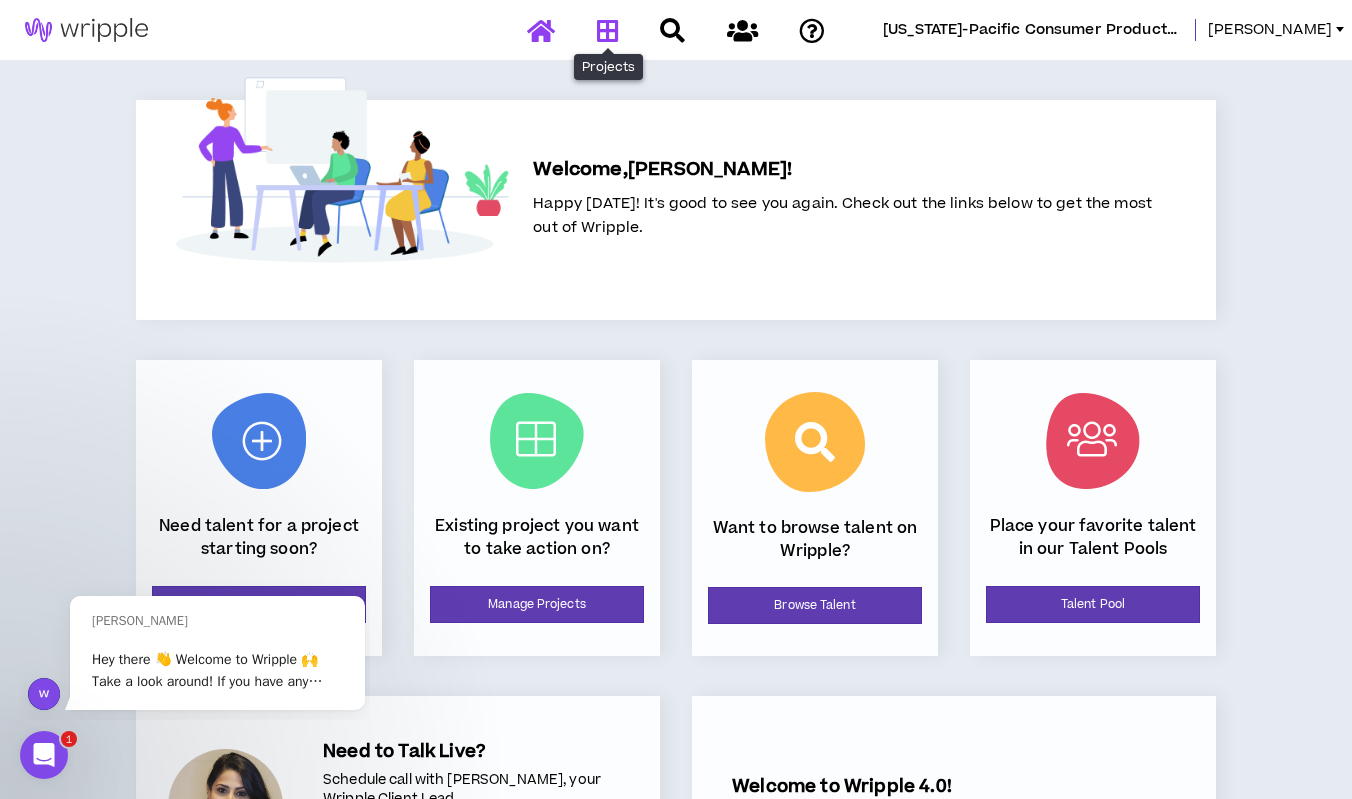 click at bounding box center (608, 30) 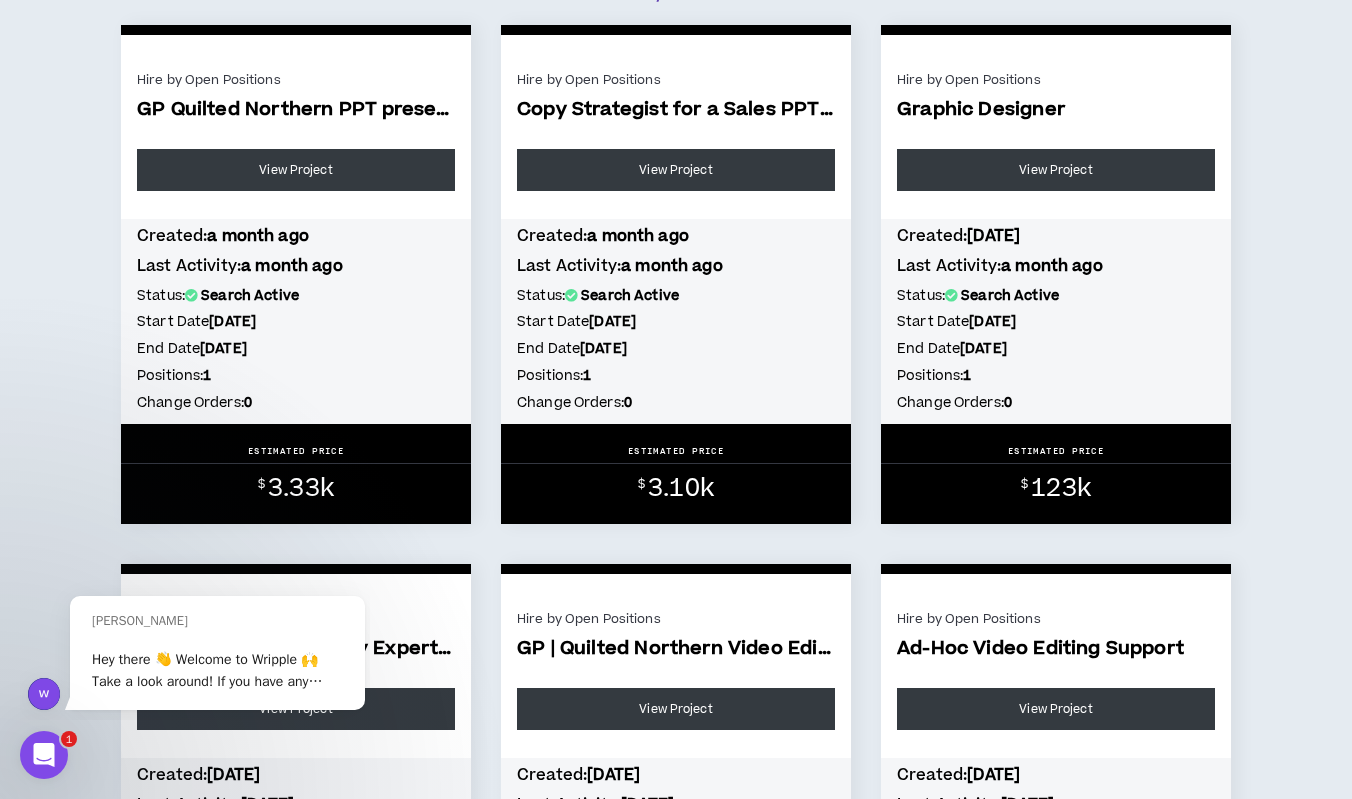 scroll, scrollTop: 2296, scrollLeft: 0, axis: vertical 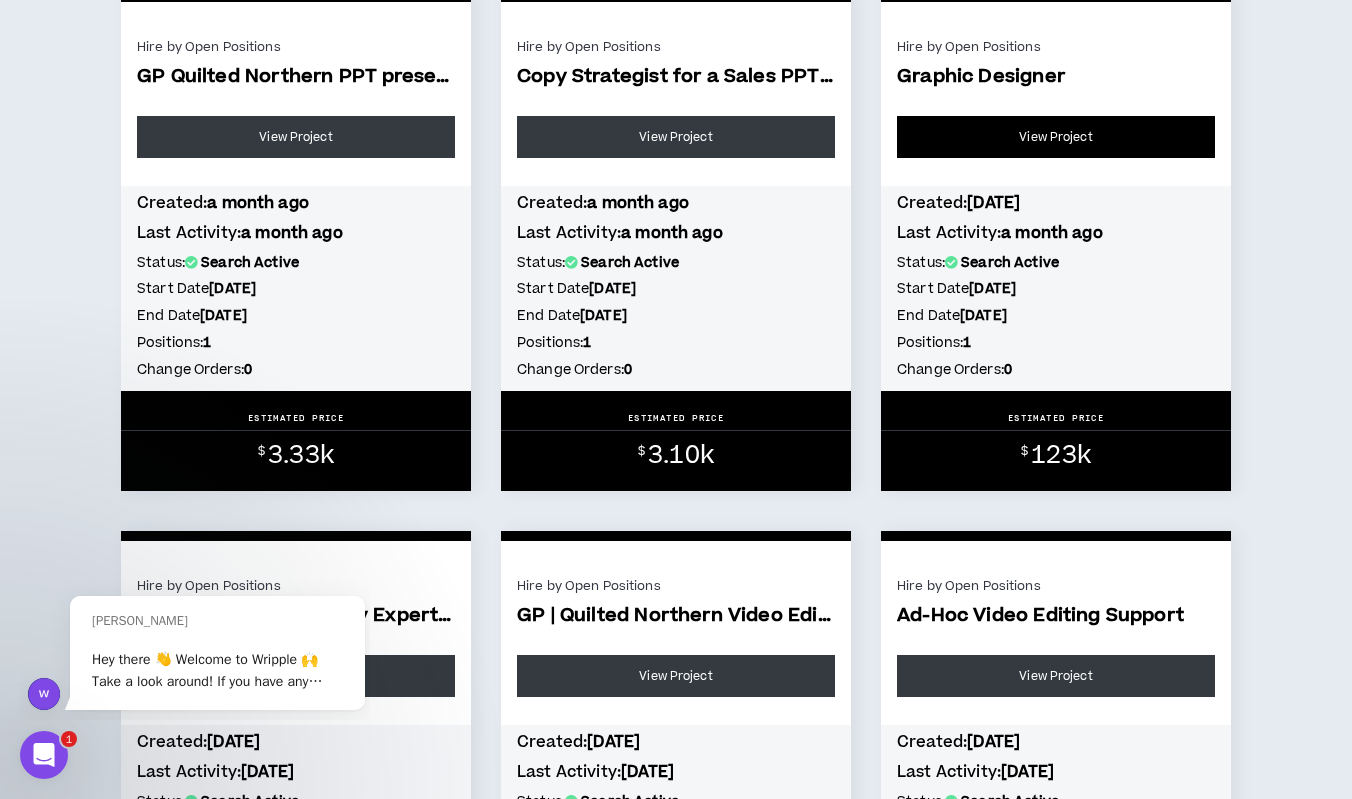 click on "View Project" at bounding box center [1056, 137] 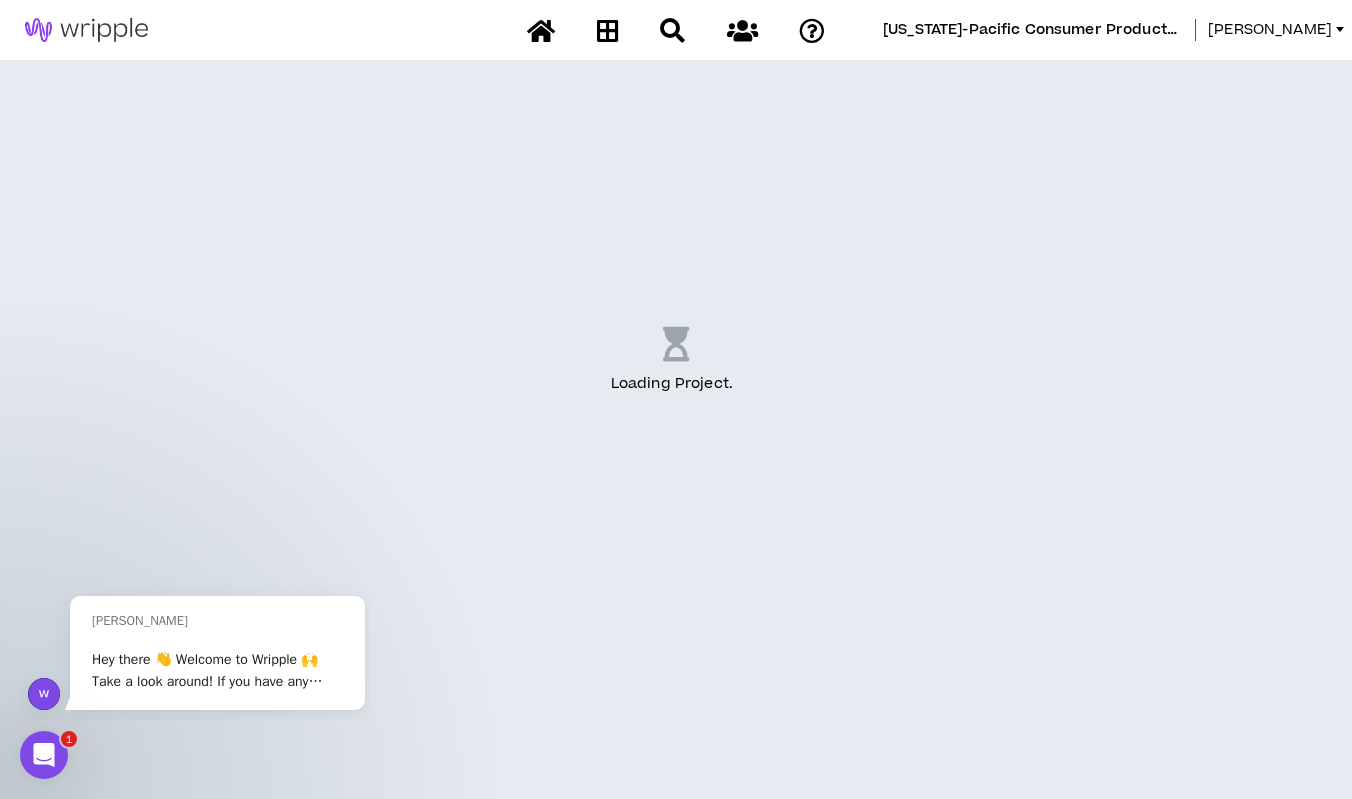 scroll, scrollTop: 0, scrollLeft: 0, axis: both 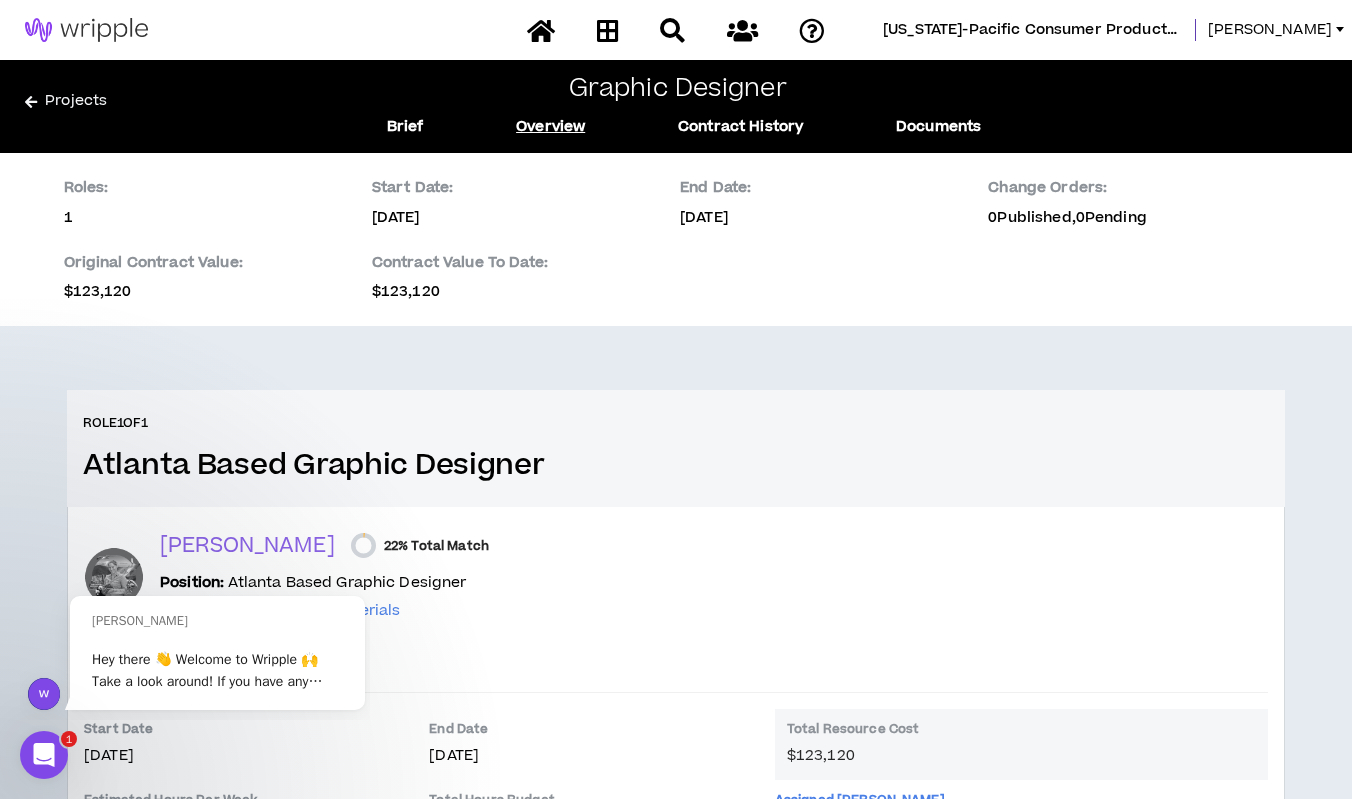 click 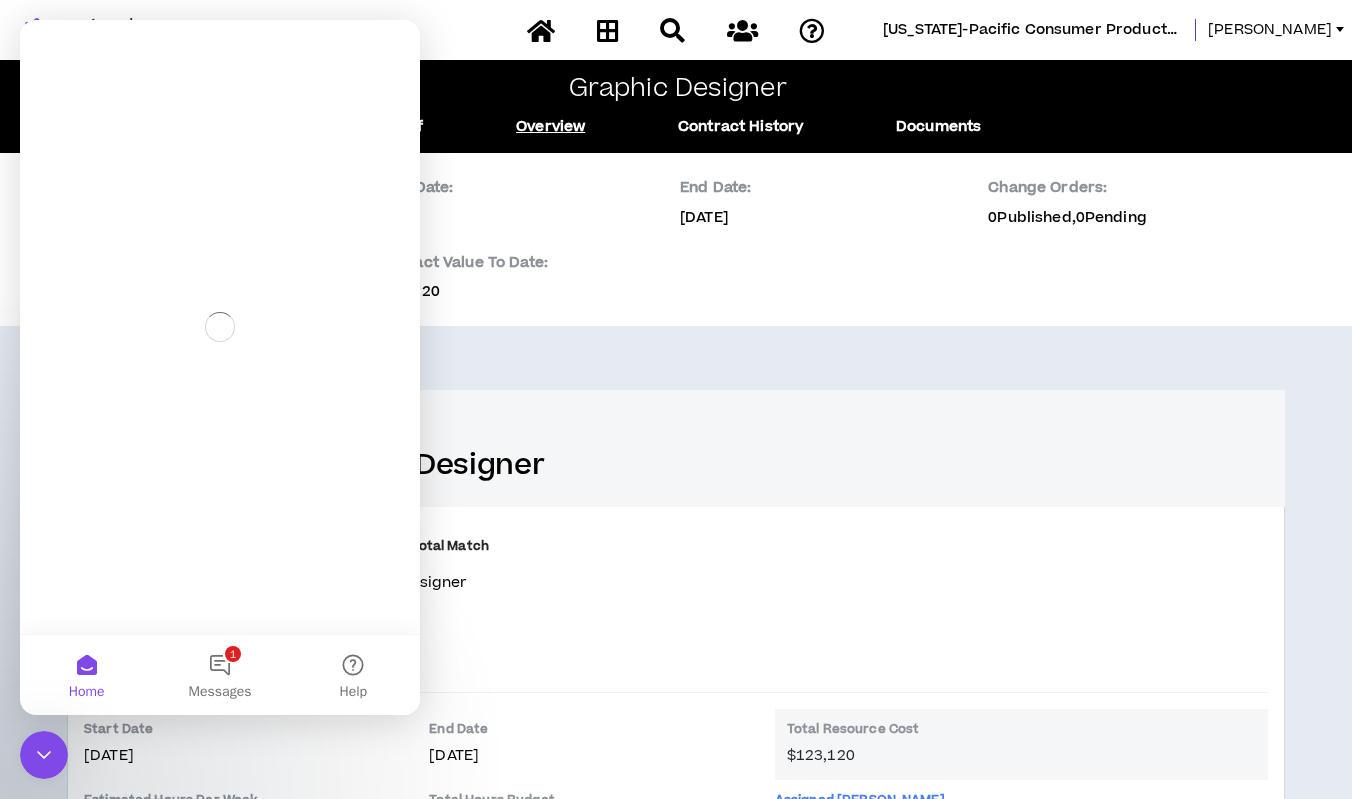 scroll, scrollTop: 0, scrollLeft: 0, axis: both 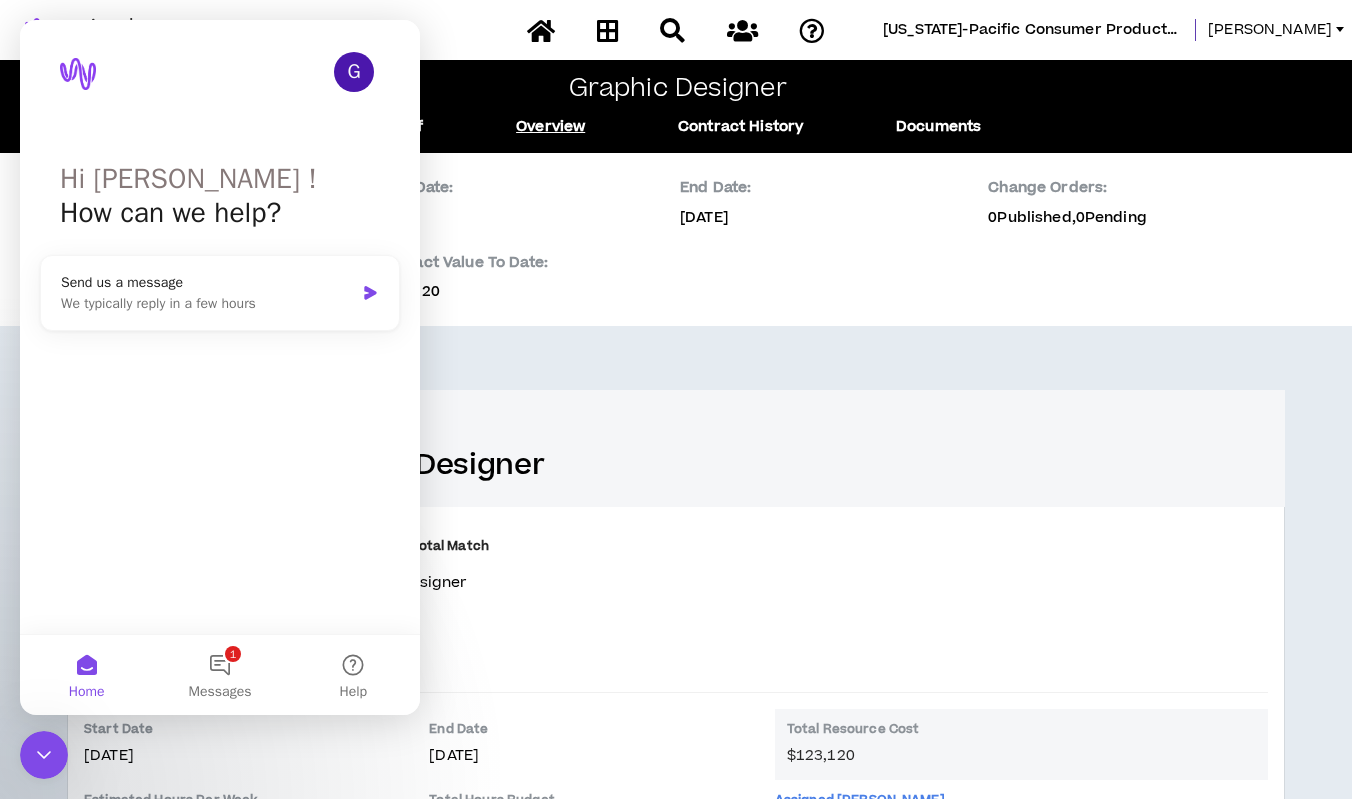 click 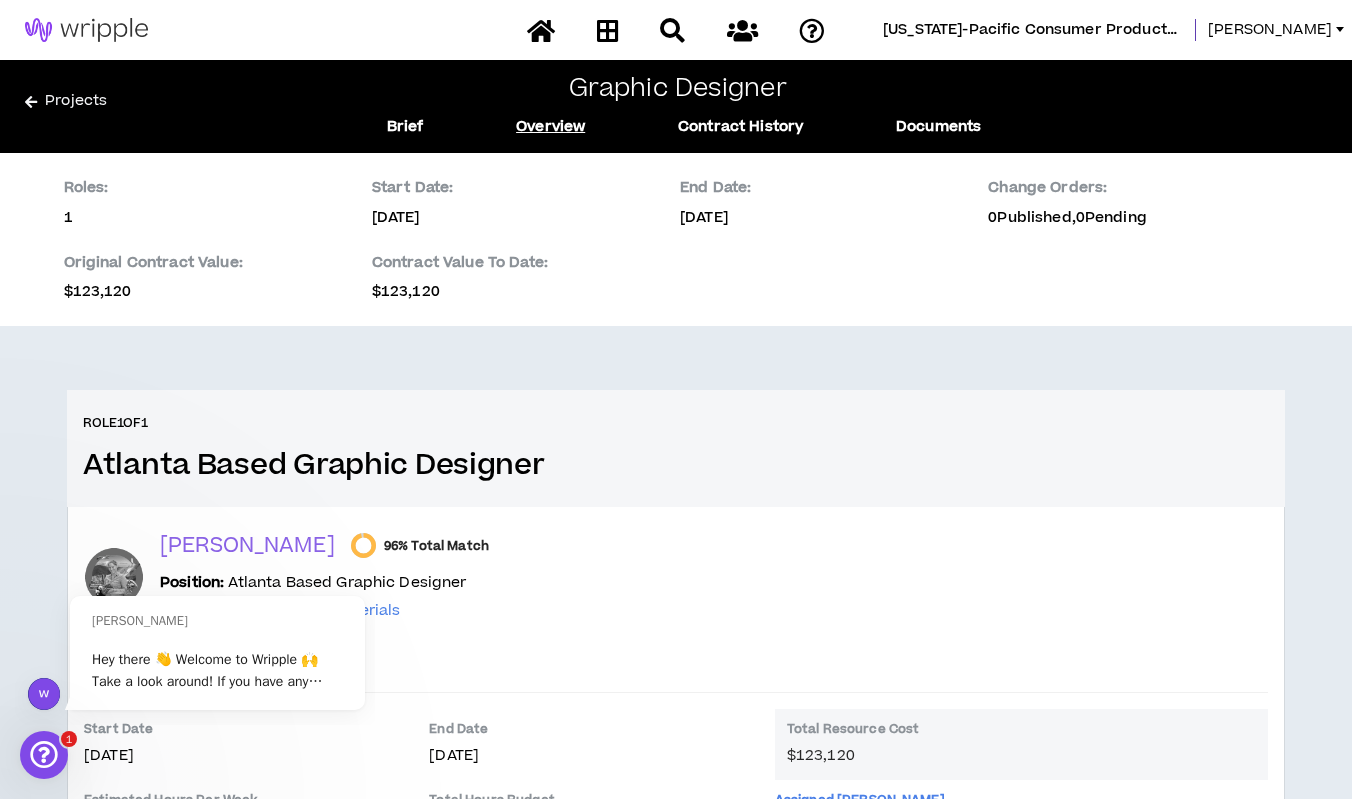 scroll, scrollTop: 0, scrollLeft: 0, axis: both 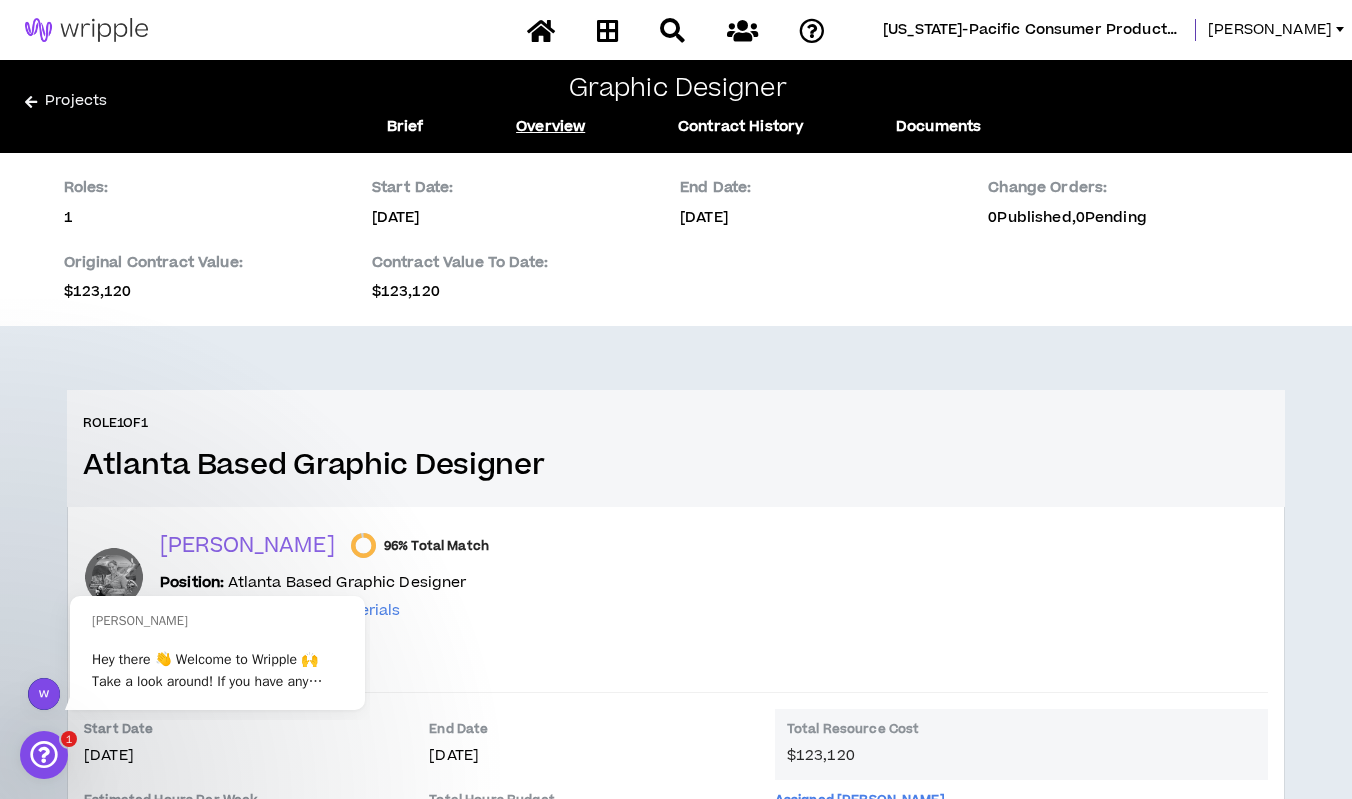 click 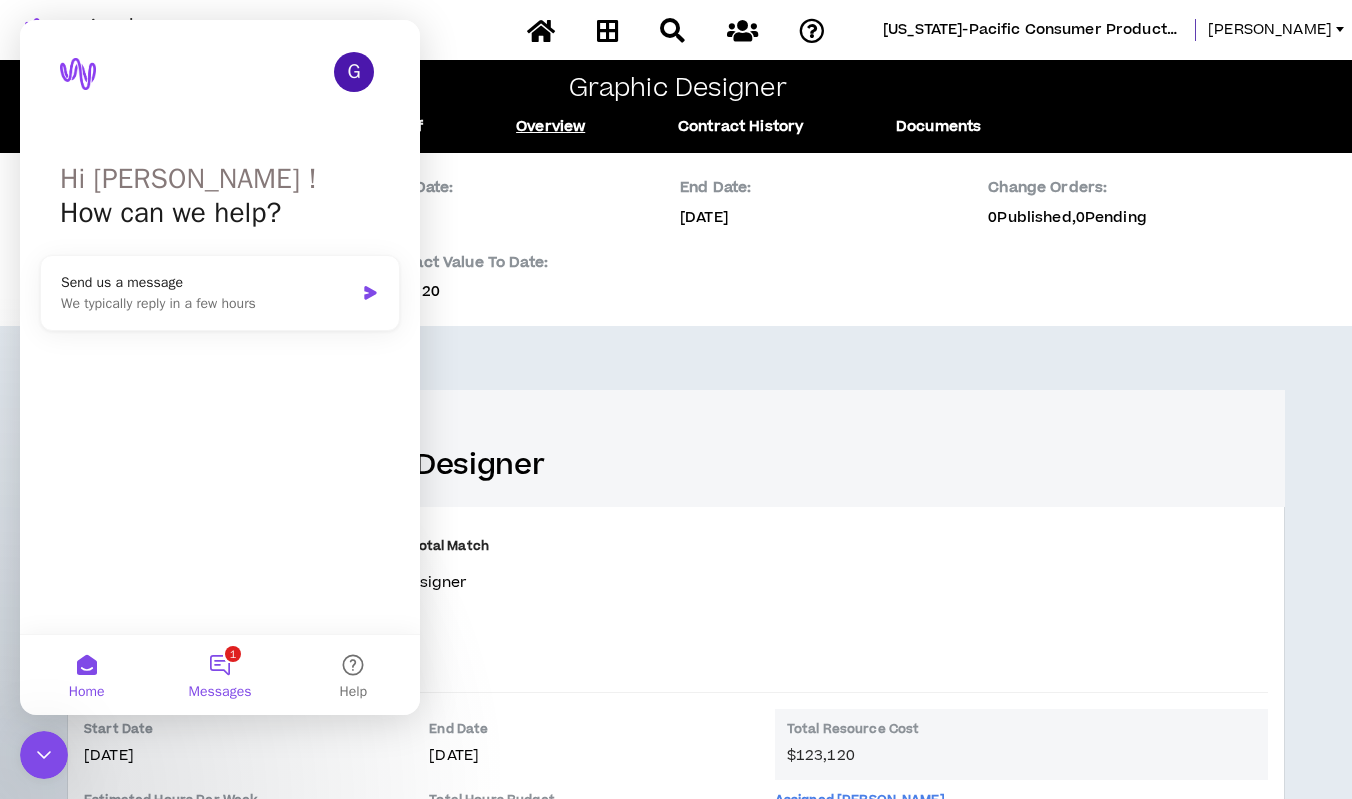 click on "1 Messages" at bounding box center [219, 675] 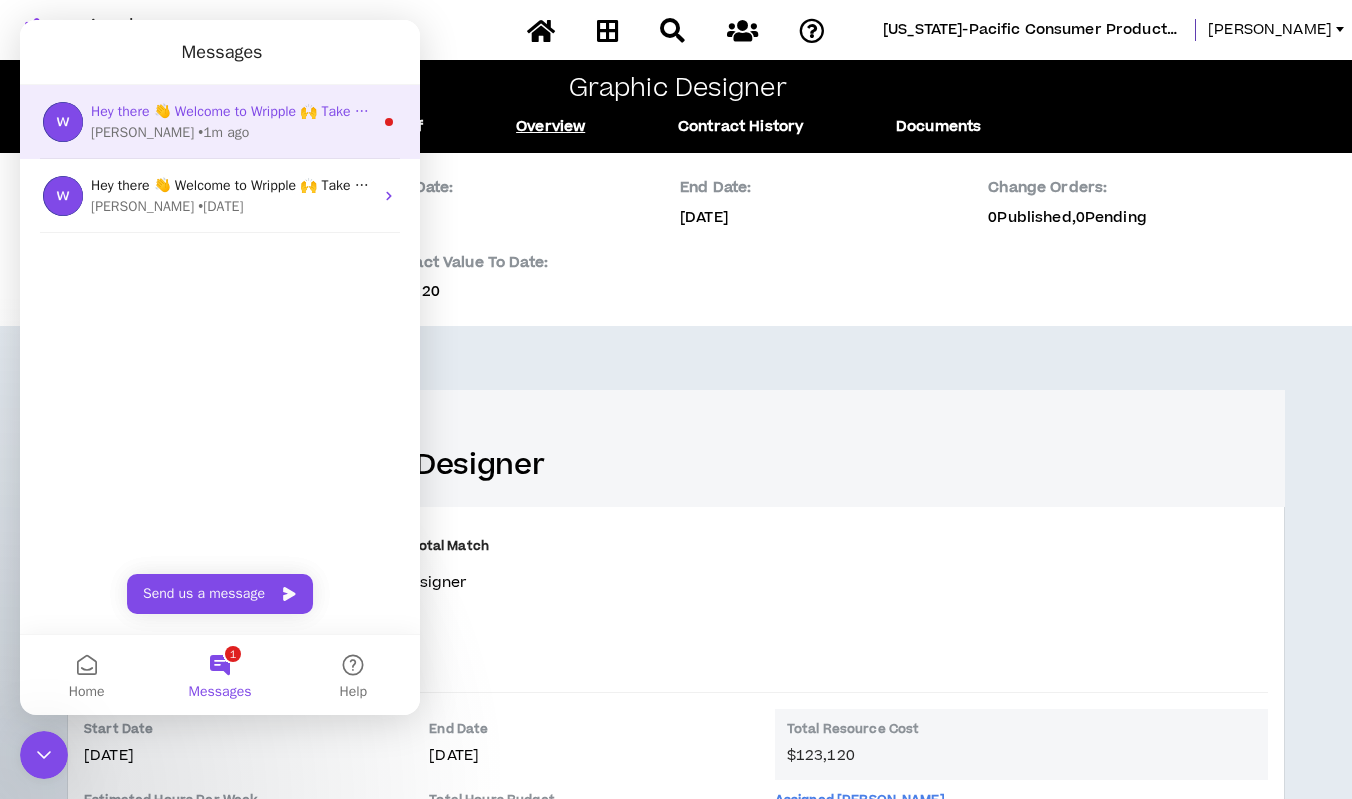 click on "[PERSON_NAME] •  1m ago" at bounding box center [232, 132] 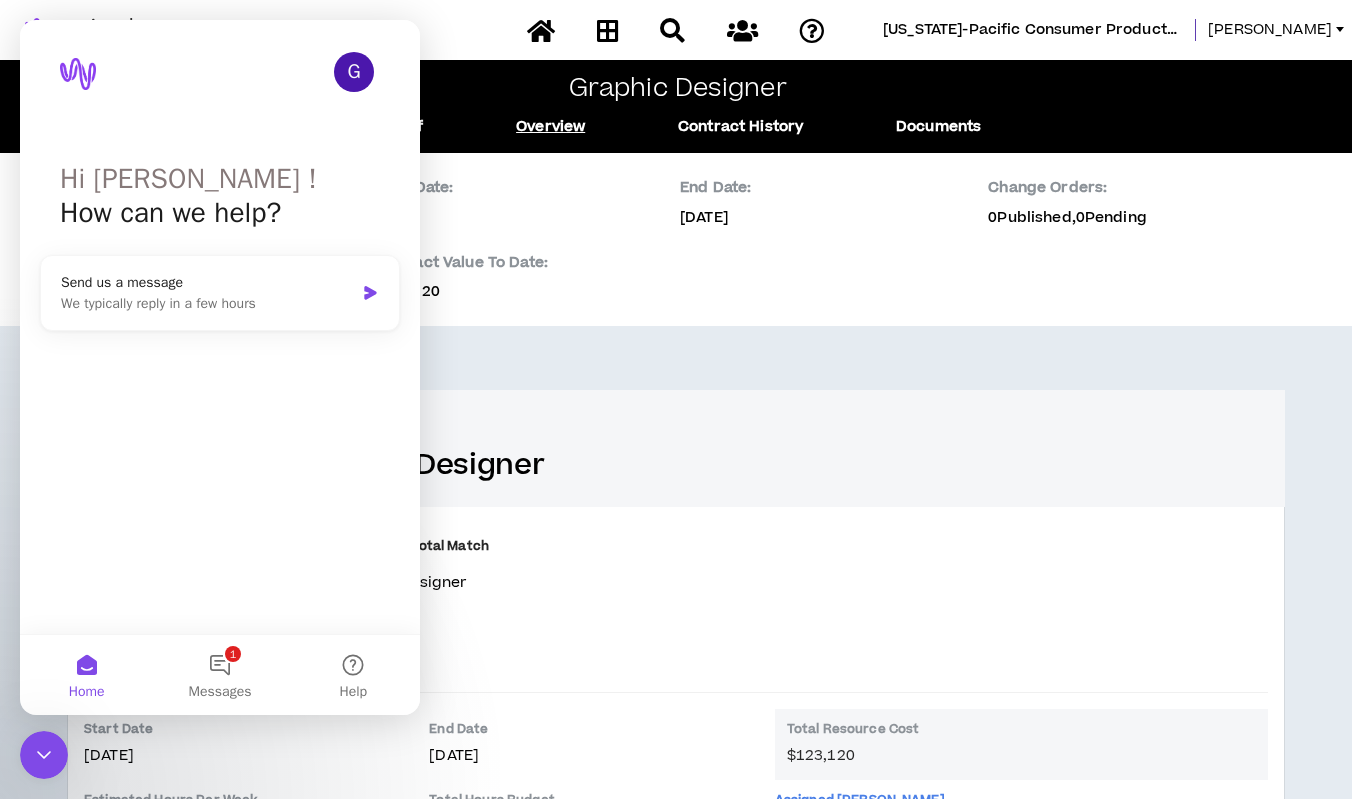 click on "Home" at bounding box center [86, 675] 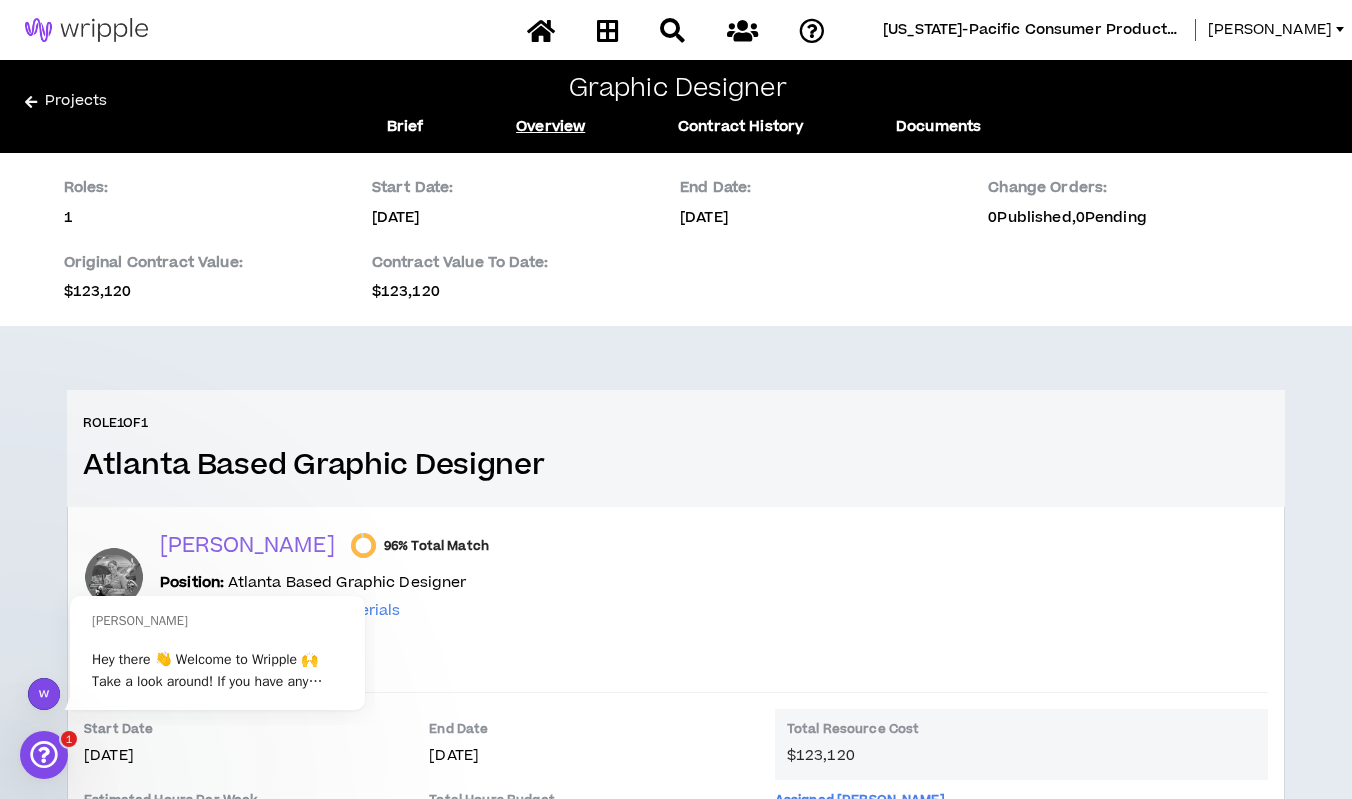 scroll, scrollTop: 0, scrollLeft: 0, axis: both 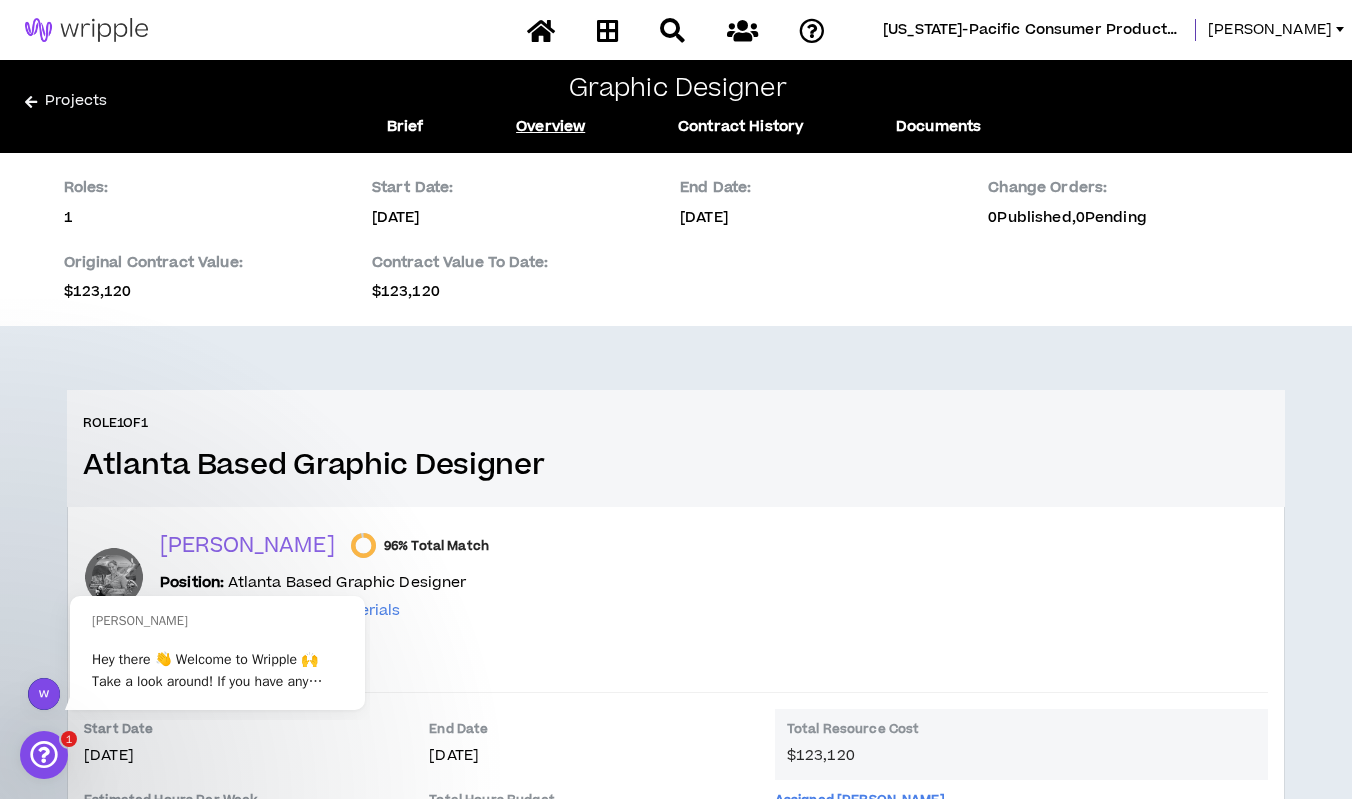 click on "Atlanta Based Graphic Designer" at bounding box center [676, 465] 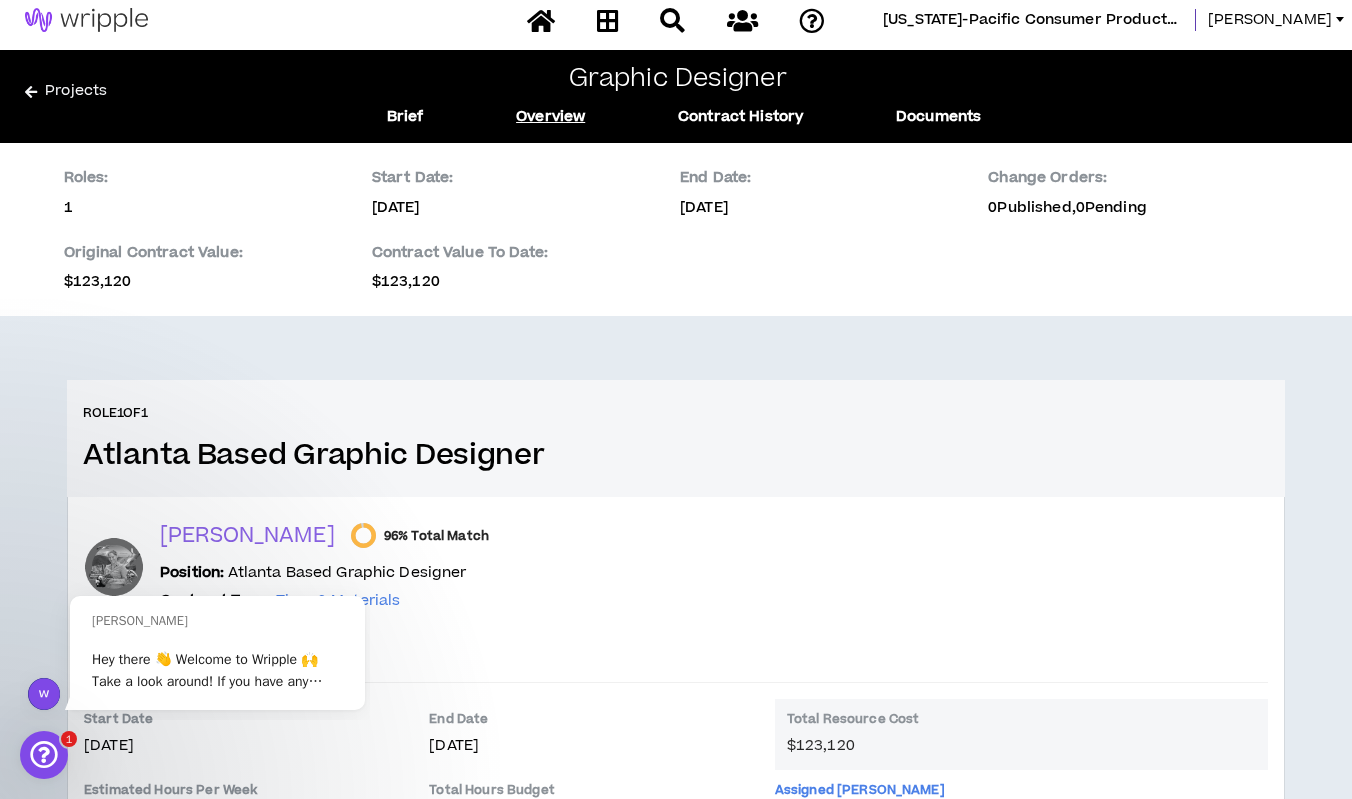 scroll, scrollTop: 0, scrollLeft: 0, axis: both 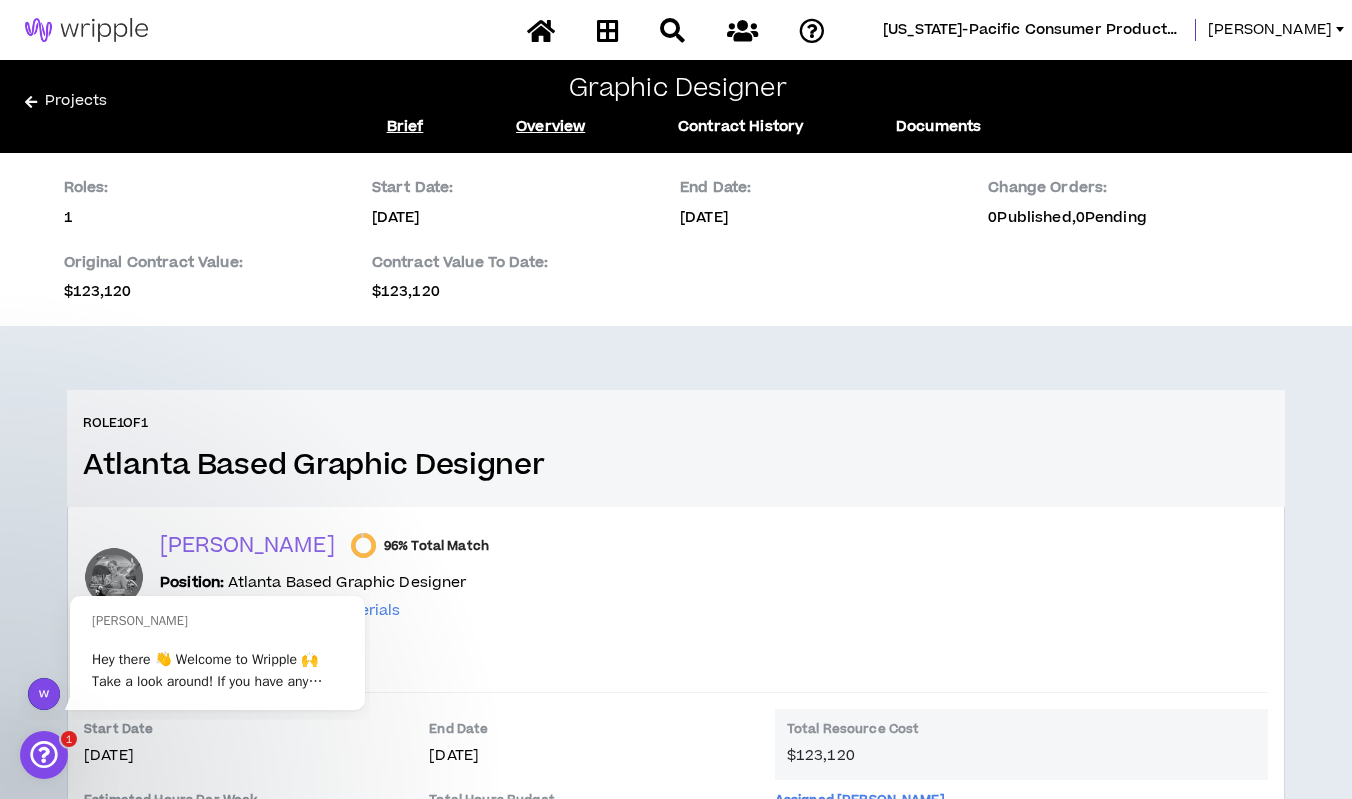 click on "Brief" at bounding box center [405, 127] 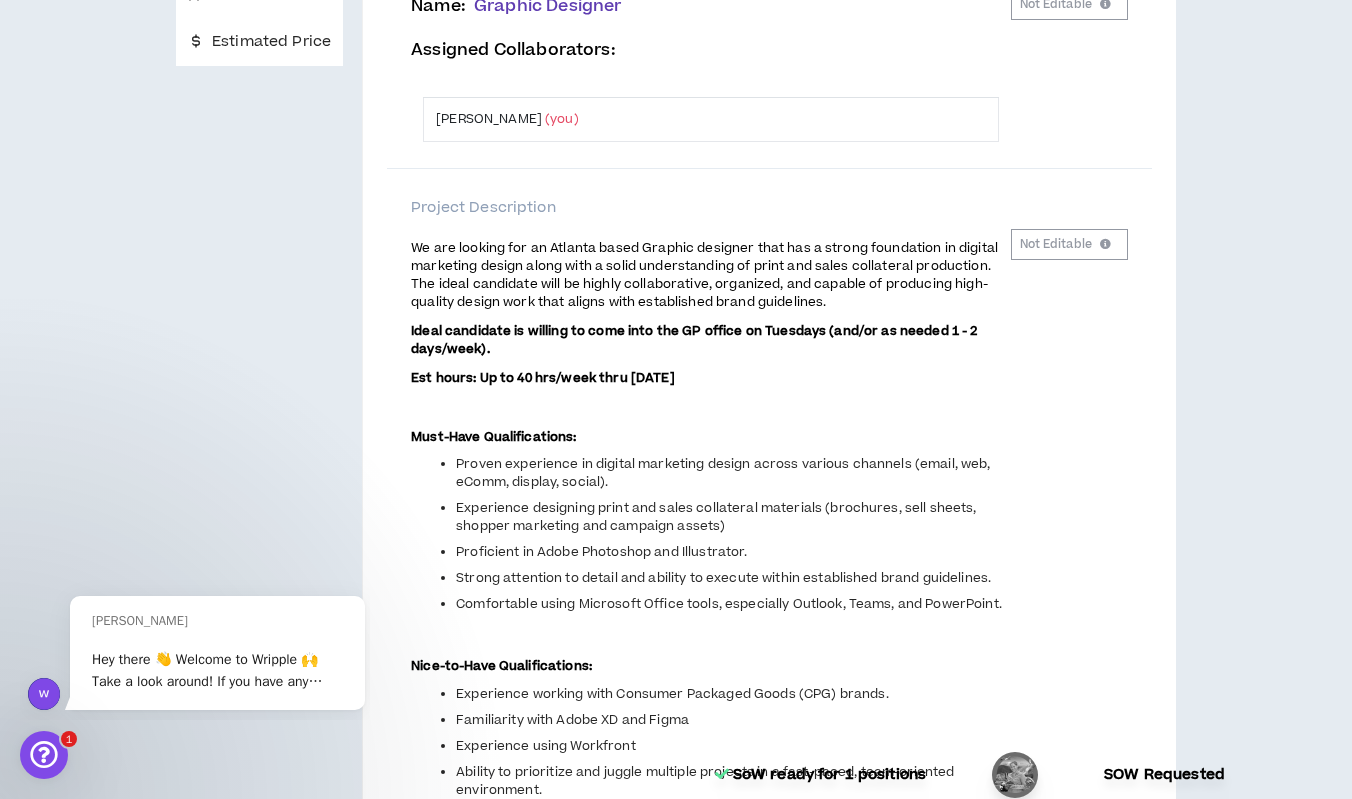 scroll, scrollTop: 291, scrollLeft: 0, axis: vertical 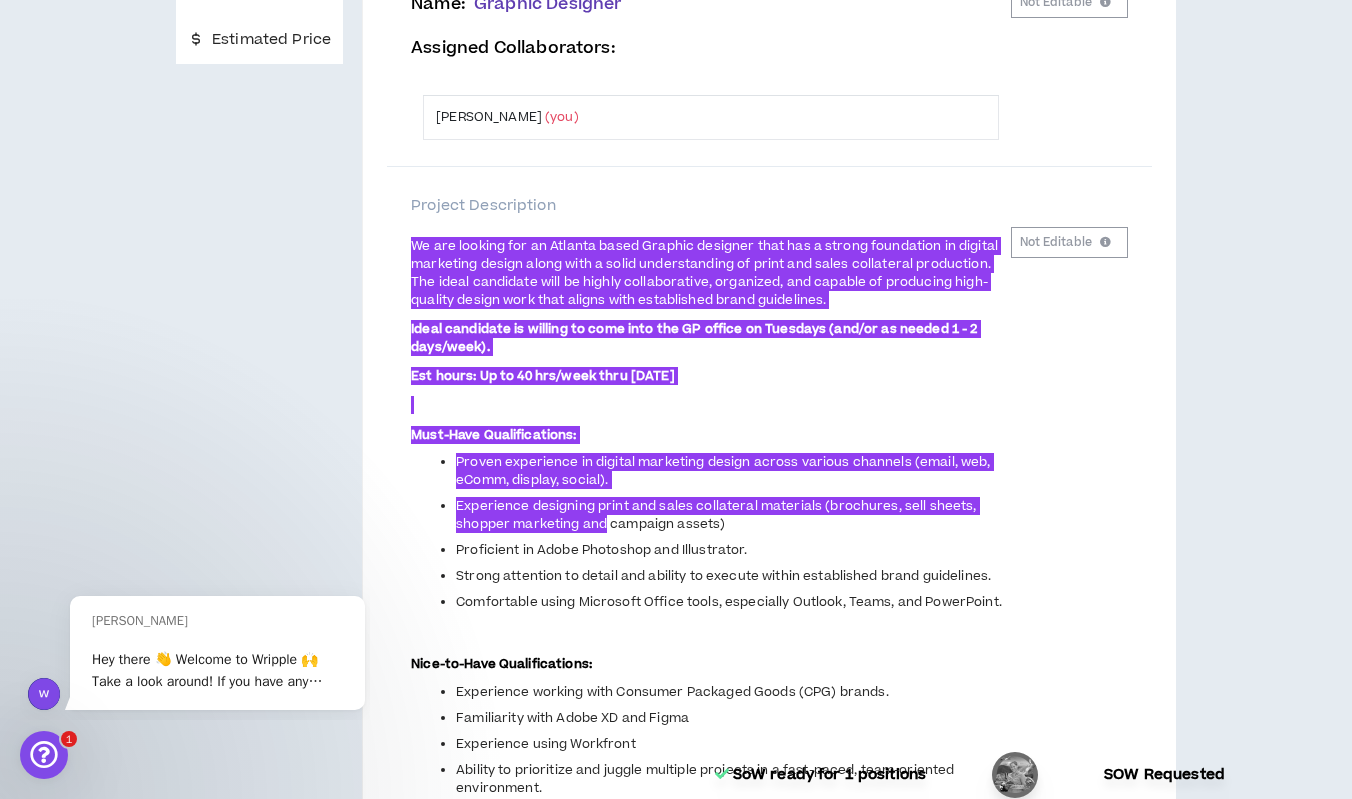 drag, startPoint x: 409, startPoint y: 246, endPoint x: 602, endPoint y: 523, distance: 337.6063 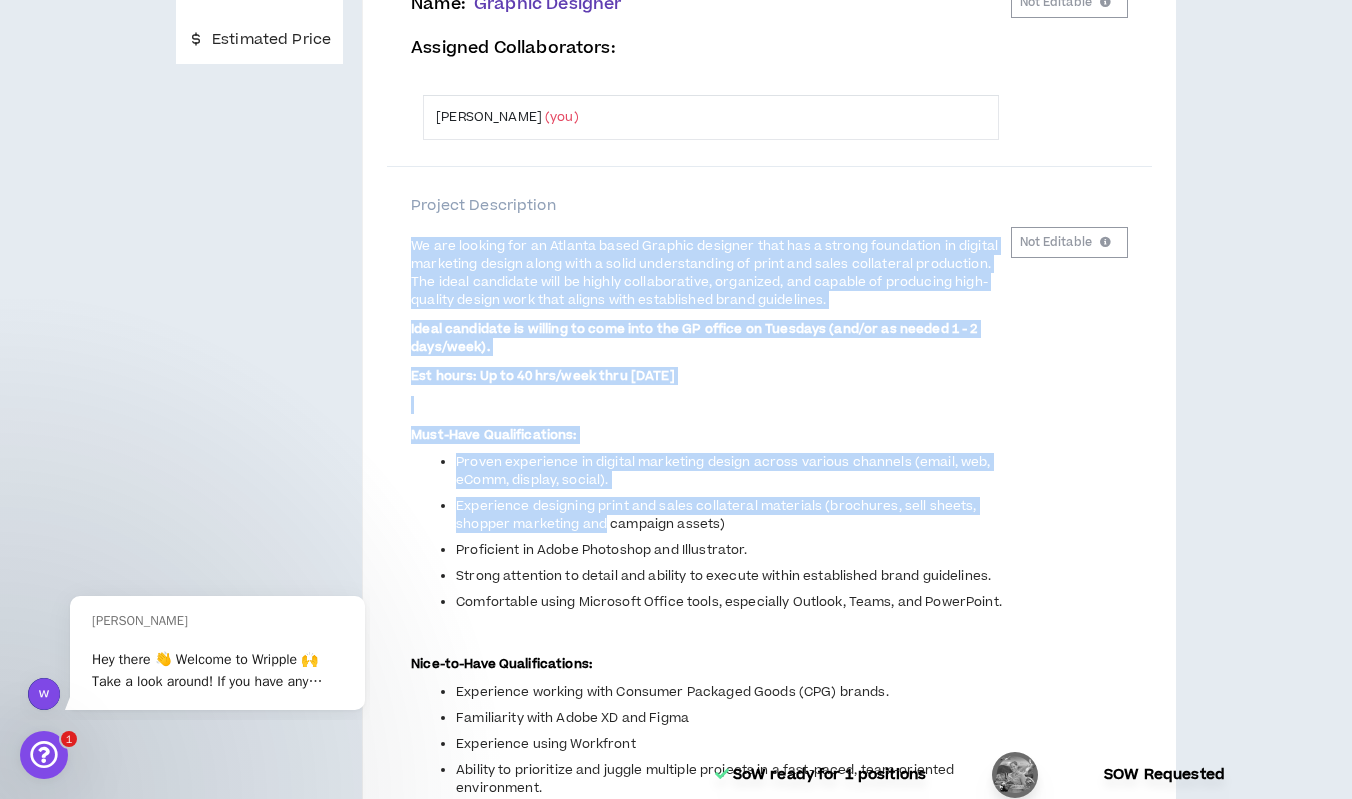 click on "Project Brief Positions Estimated Price Project Name Name : Graphic Designer Assigned Collaborators : [PERSON_NAME]   (you) Not Editable Project Description We are looking for an Atlanta based Graphic designer that has a strong foundation in digital marketing design along with a solid understanding of print and sales collateral production. The ideal candidate will be highly collaborative, organized, and capable of producing high-quality design work that aligns with established brand guidelines.
Ideal candidate is willing to come into the GP office on Tuesdays (and/or as needed 1 - 2 days/week).
Est hours:  Up to 40 hrs/week thru [DATE]
Must-Have Qualifications:
Proven experience in digital marketing design across various channels (email, web, eComm, display, social). Experience designing print and sales collateral materials  (brochures, sell sheets, shopper marketing and campaign assets) Proficient in Adobe Photoshop and Illustrator.
Nice-to-Have Qualifications:
Not Editable : : :" at bounding box center [676, 640] 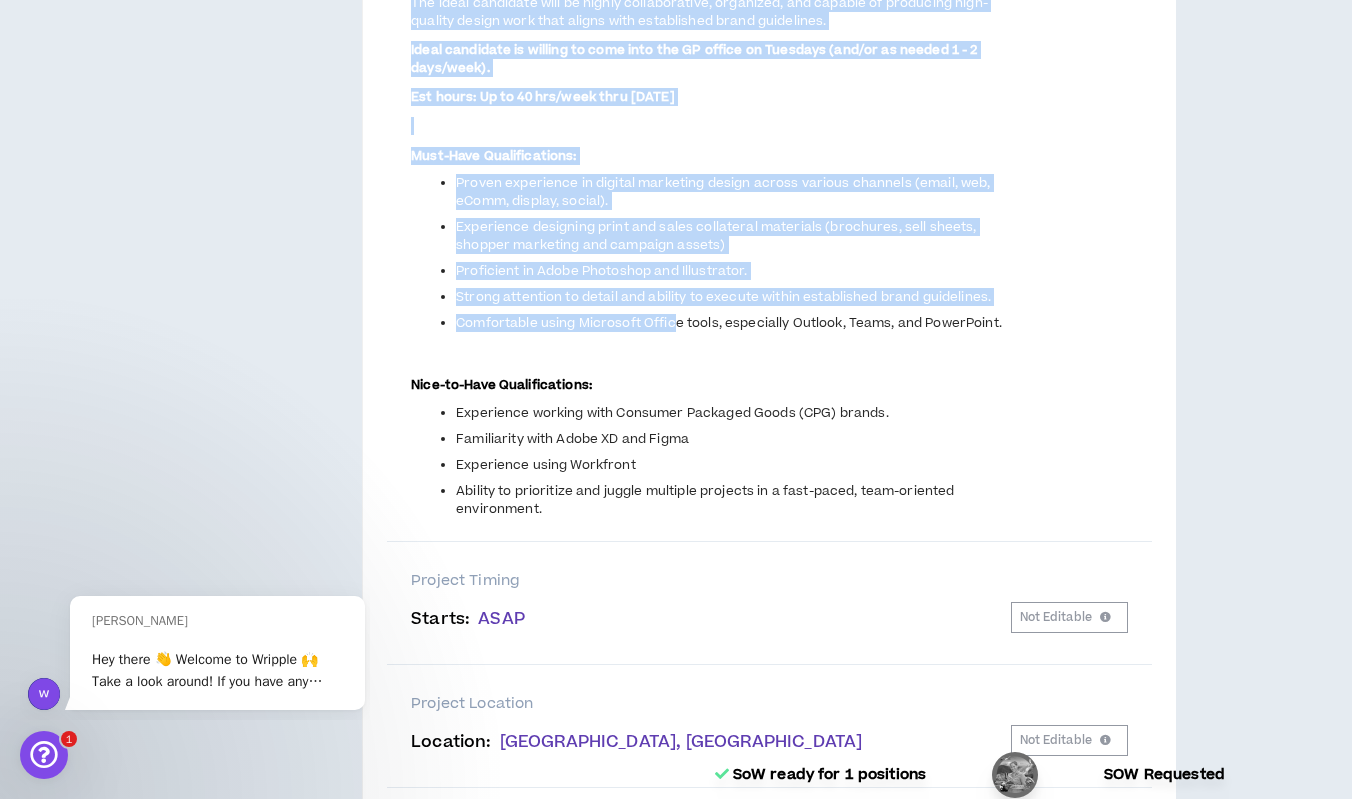 scroll, scrollTop: 494, scrollLeft: 0, axis: vertical 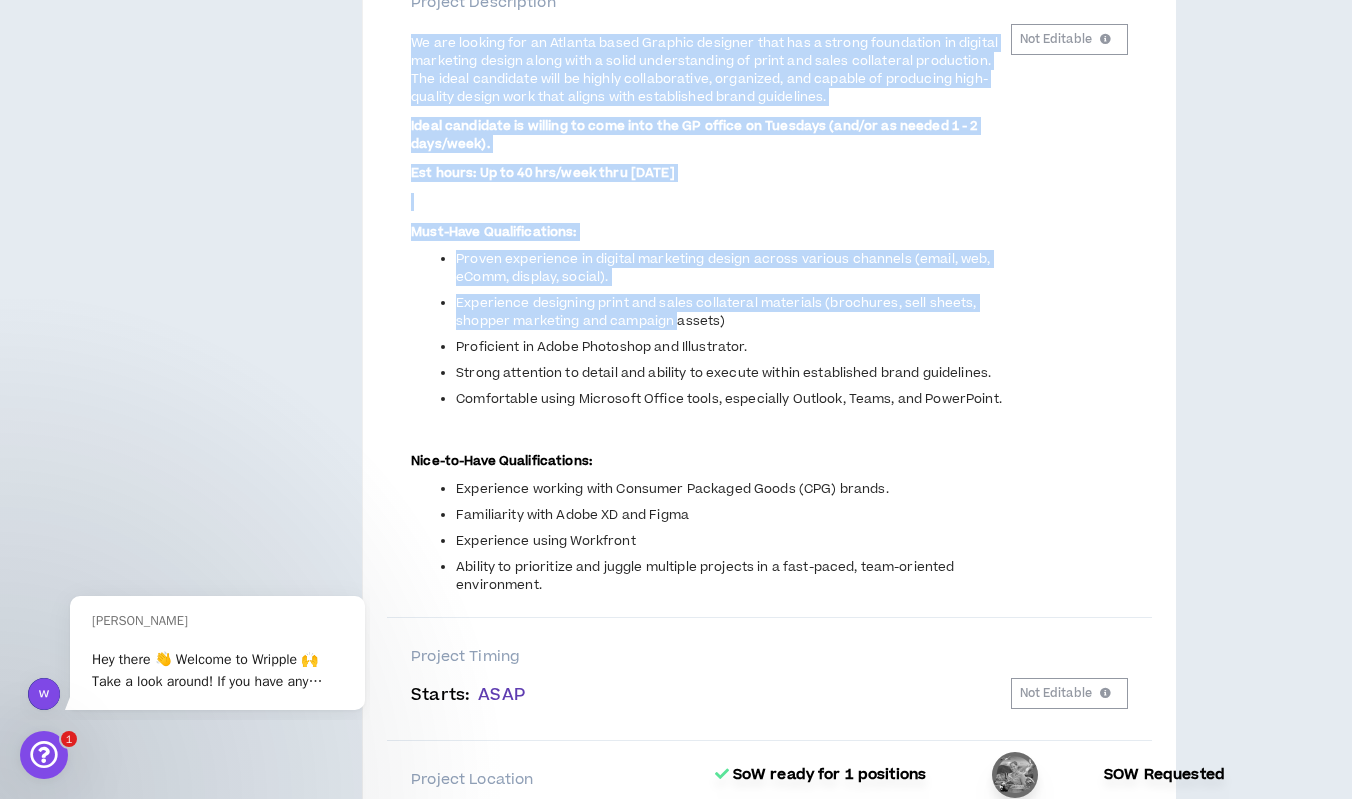 drag, startPoint x: 408, startPoint y: 241, endPoint x: 675, endPoint y: 326, distance: 280.2035 